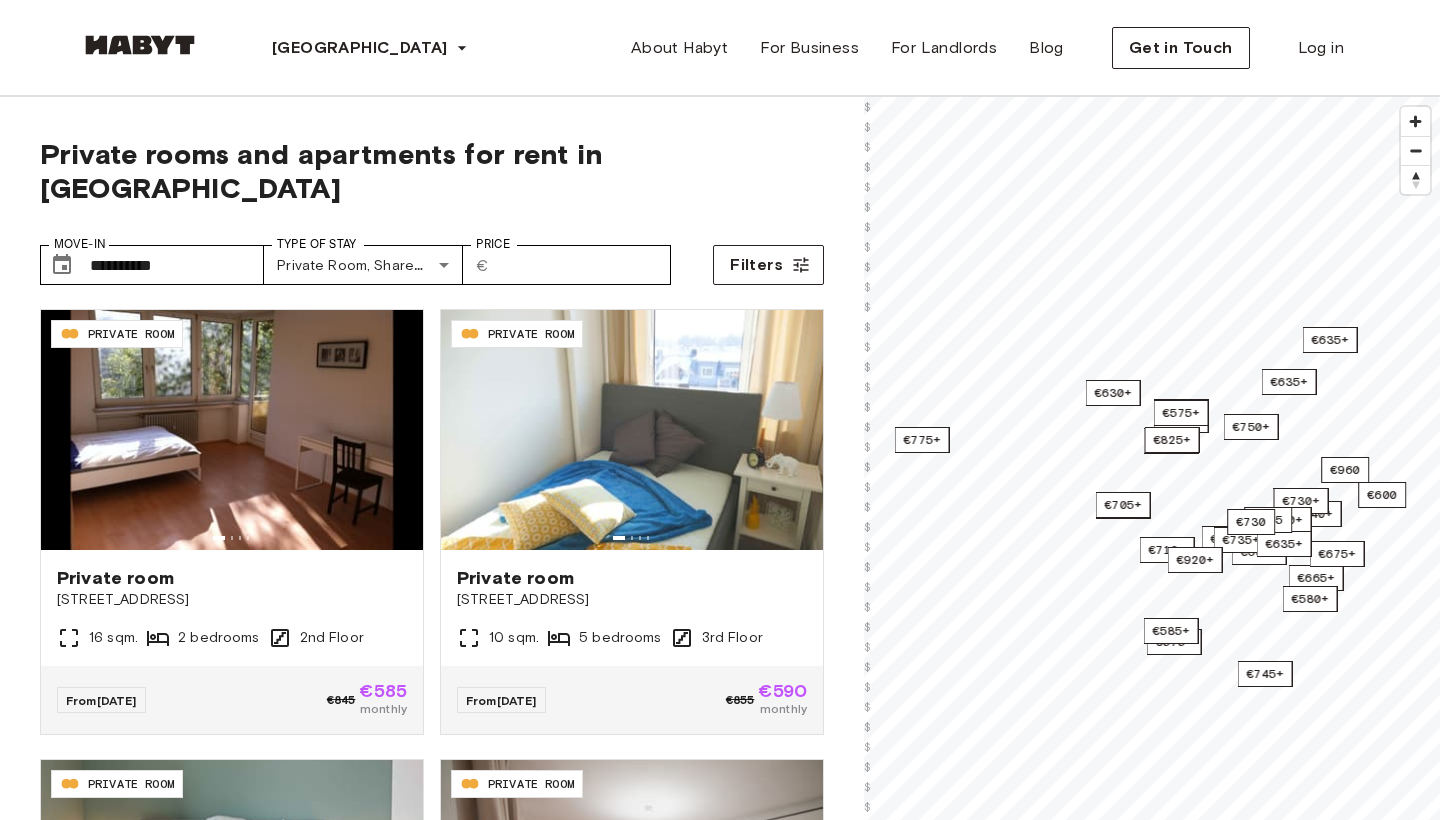 scroll, scrollTop: 0, scrollLeft: 0, axis: both 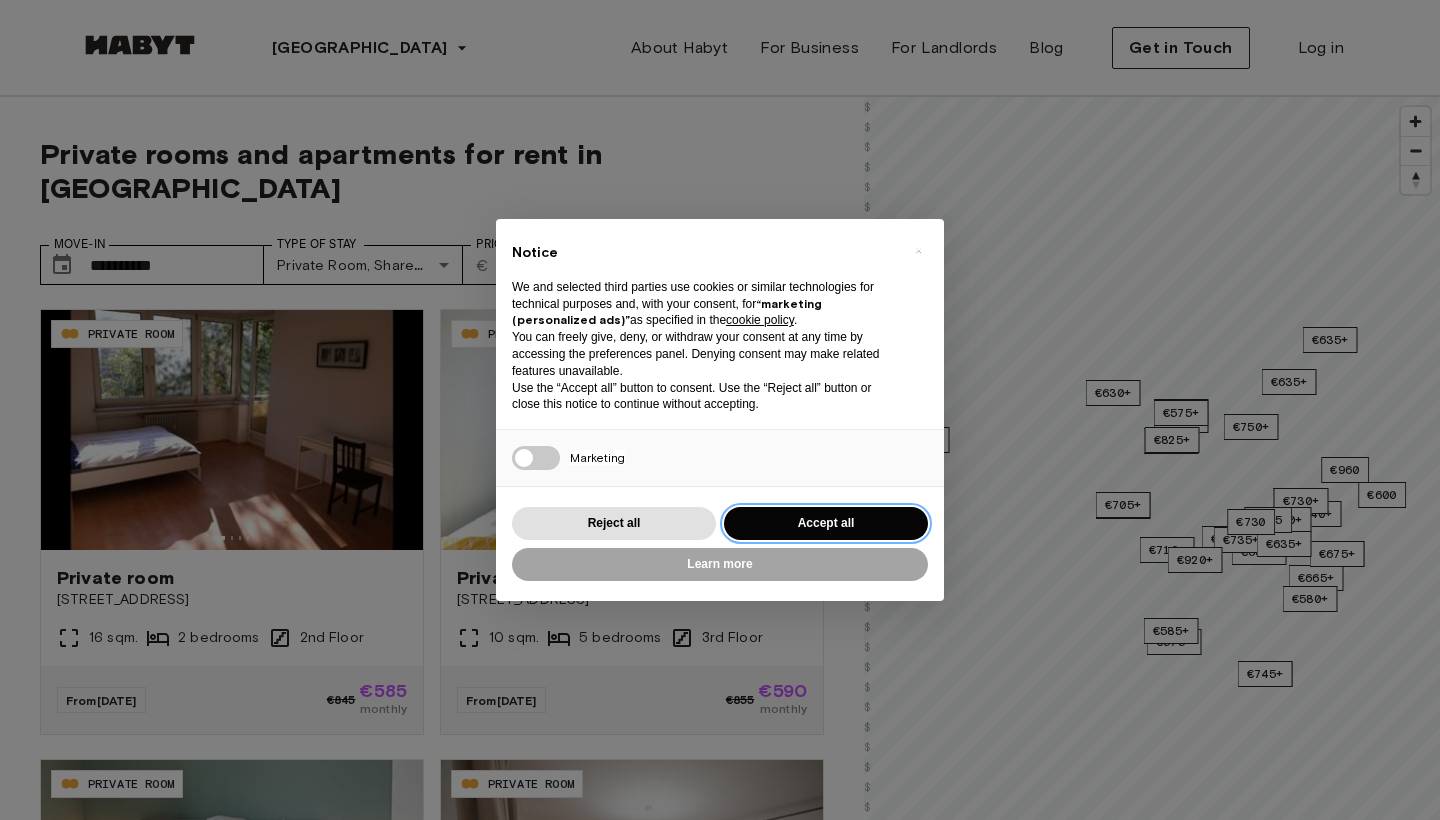 click on "Accept all" at bounding box center [826, 523] 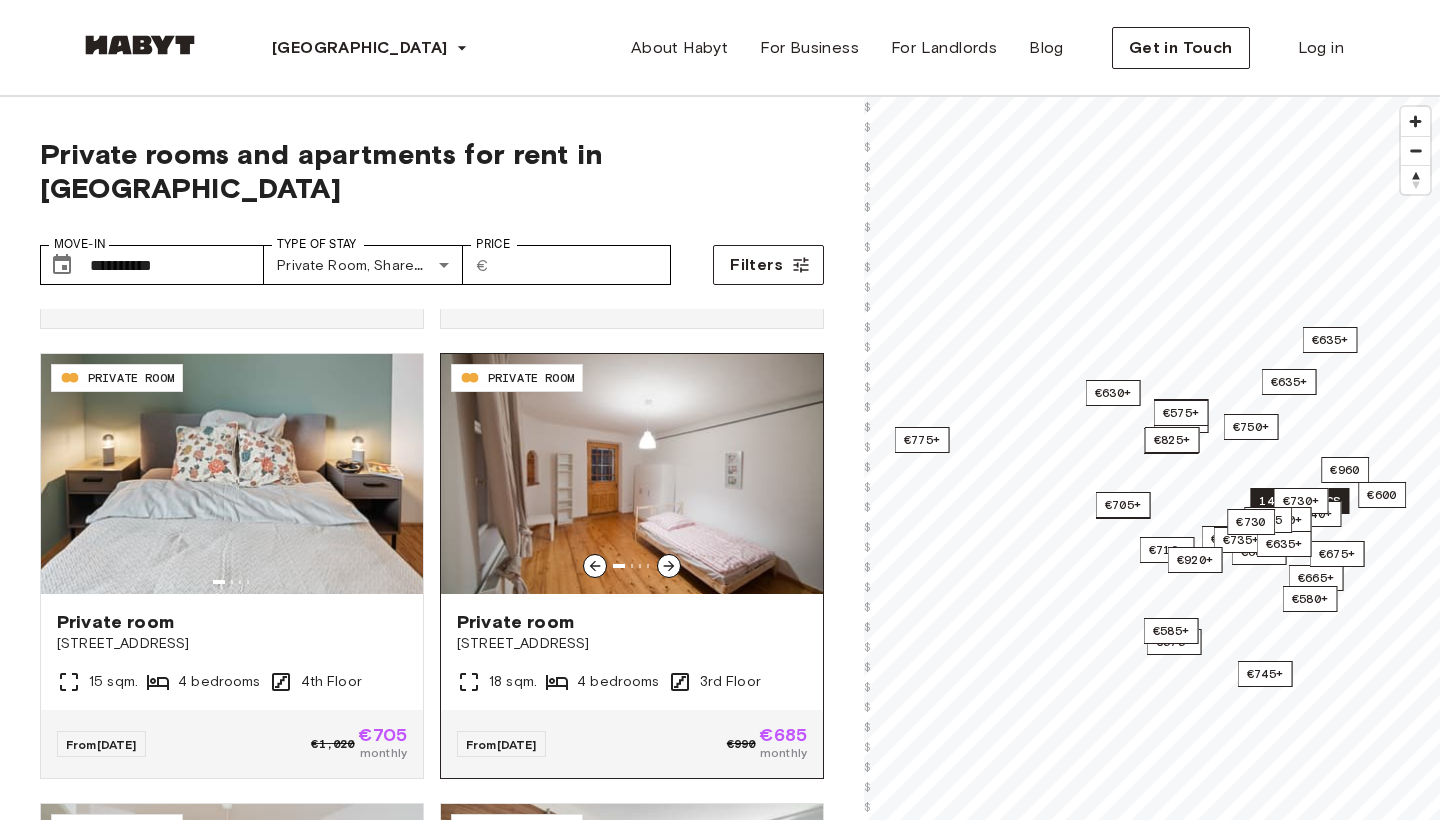 scroll, scrollTop: 404, scrollLeft: 0, axis: vertical 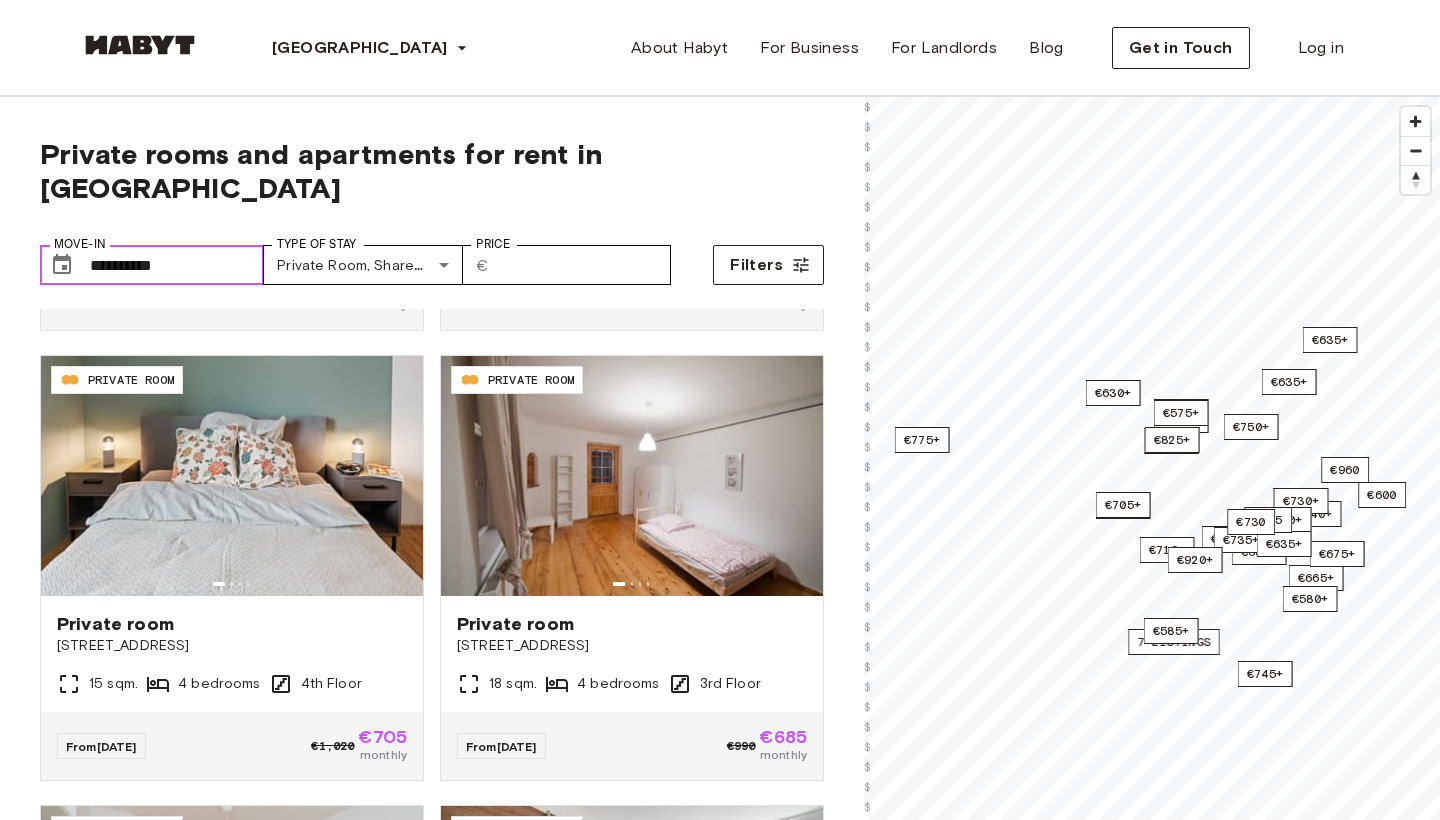 click on "**********" at bounding box center [177, 265] 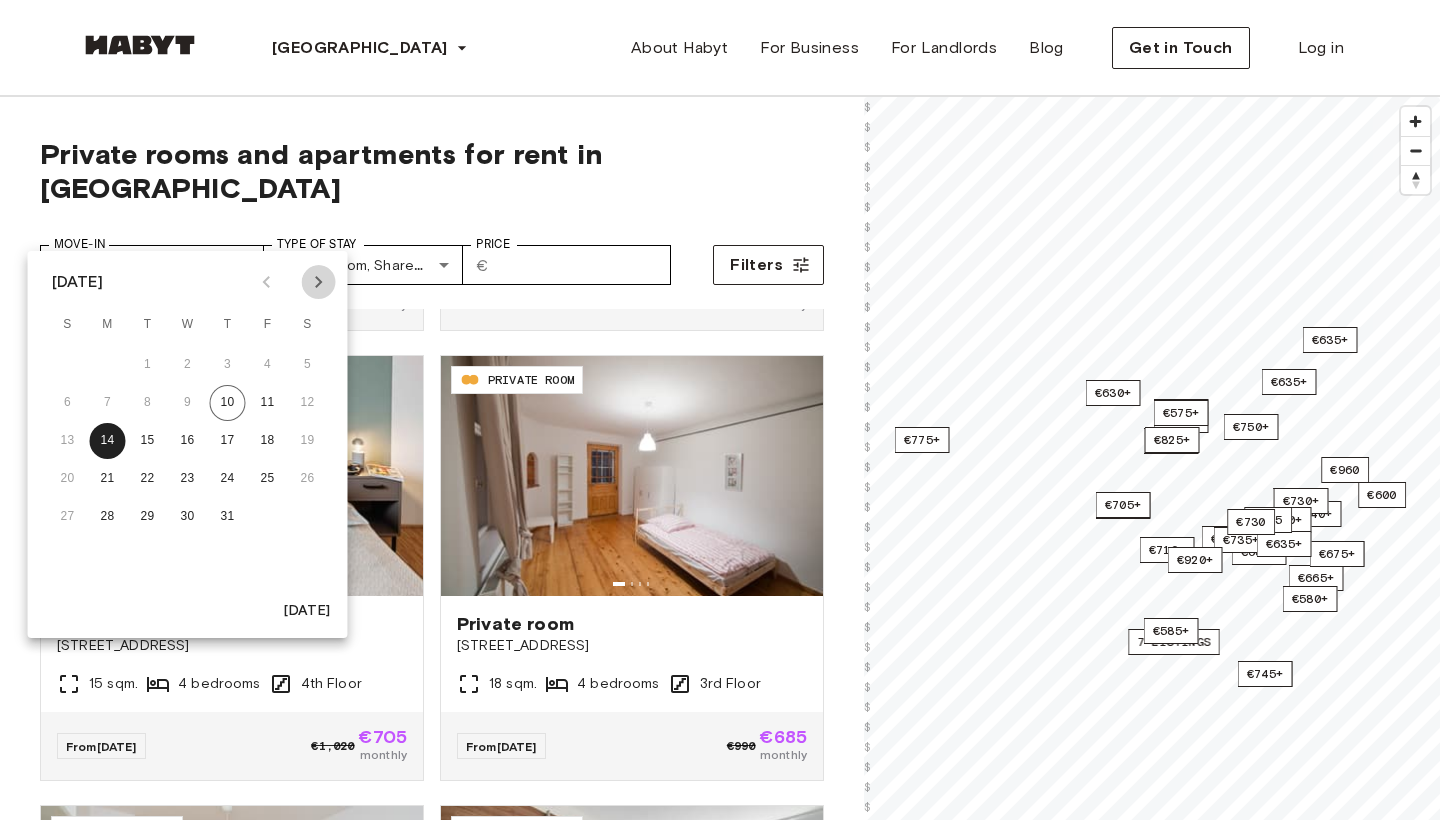 click 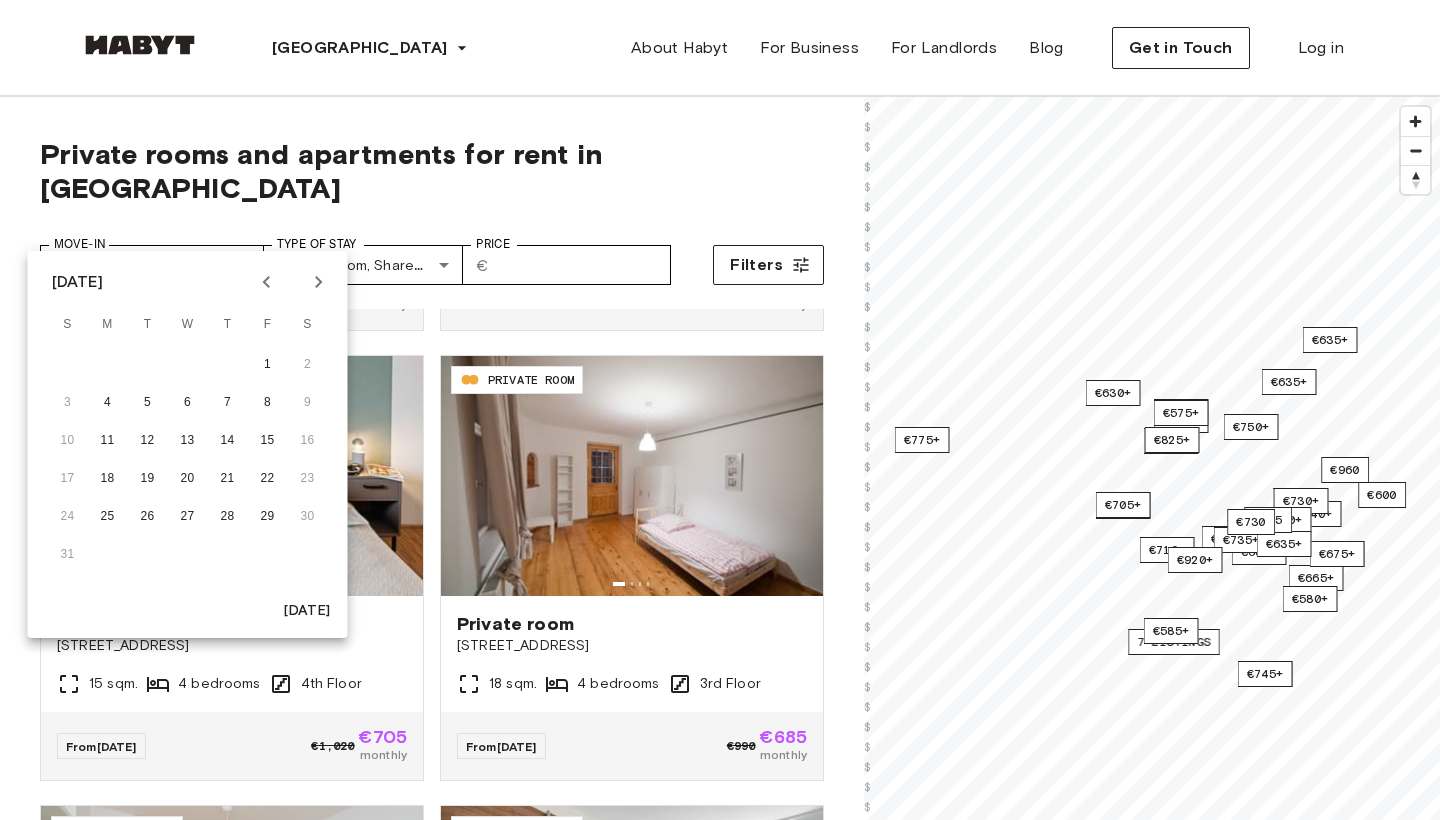 click 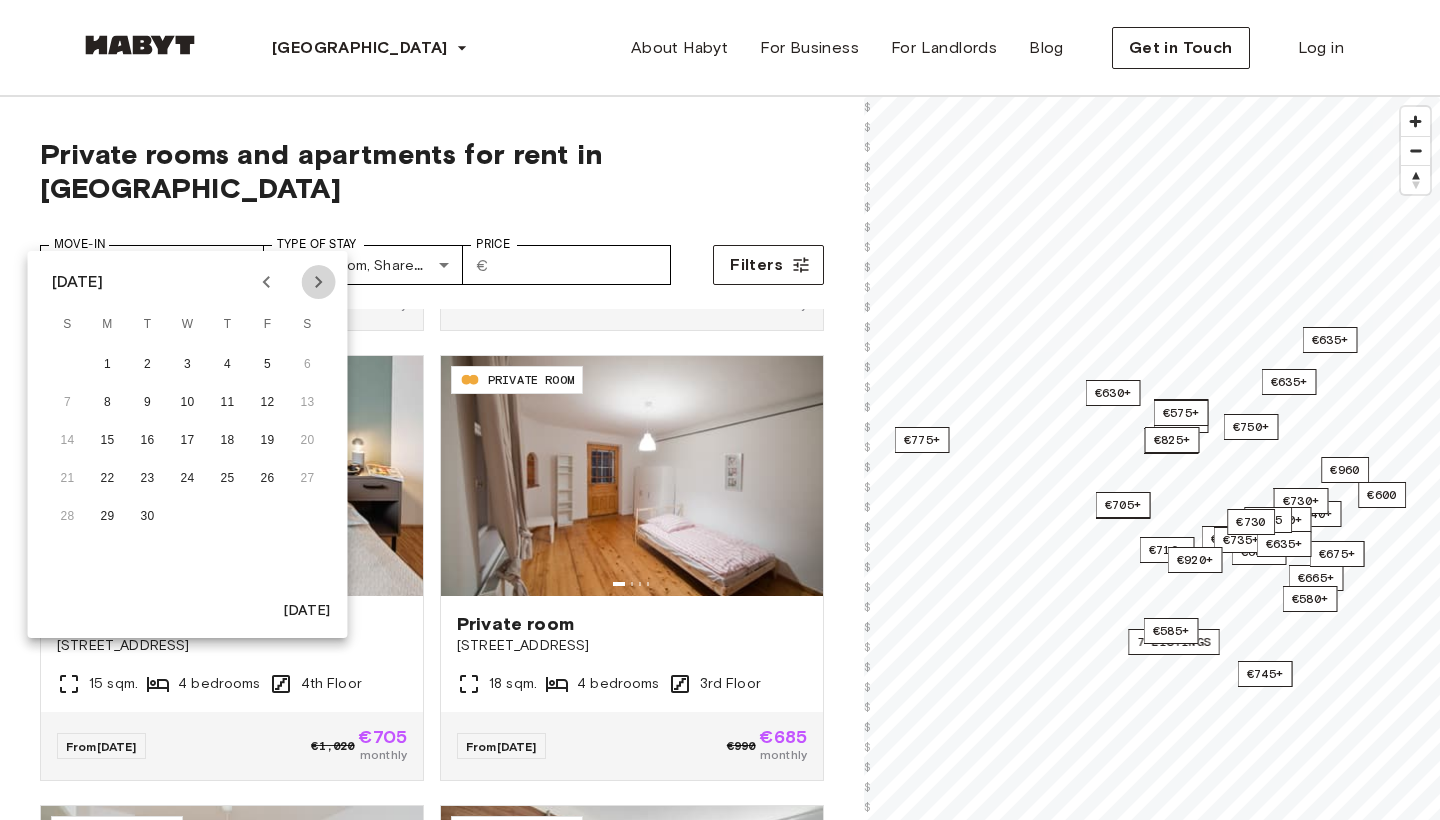 click 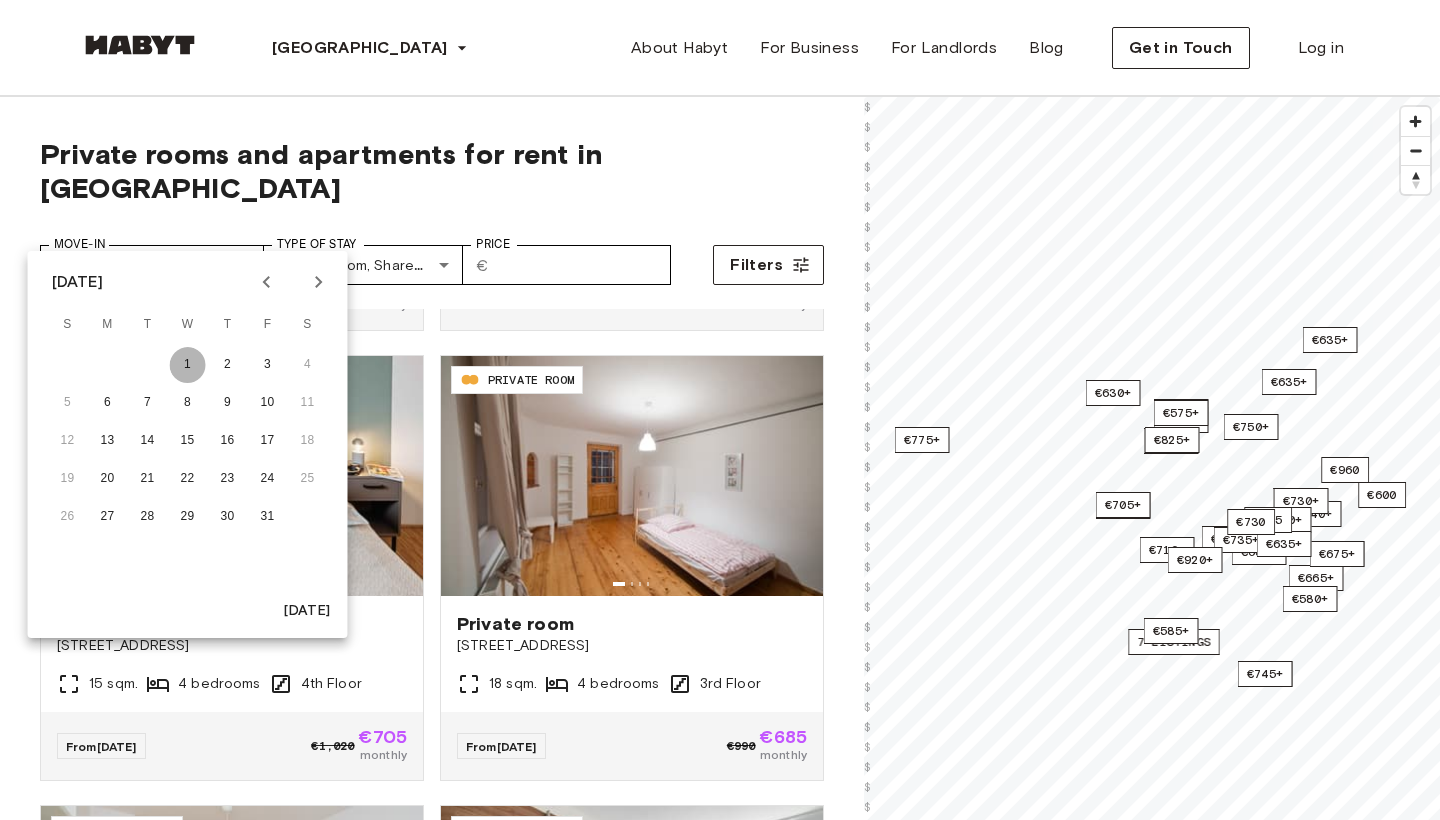 click on "1" at bounding box center (188, 365) 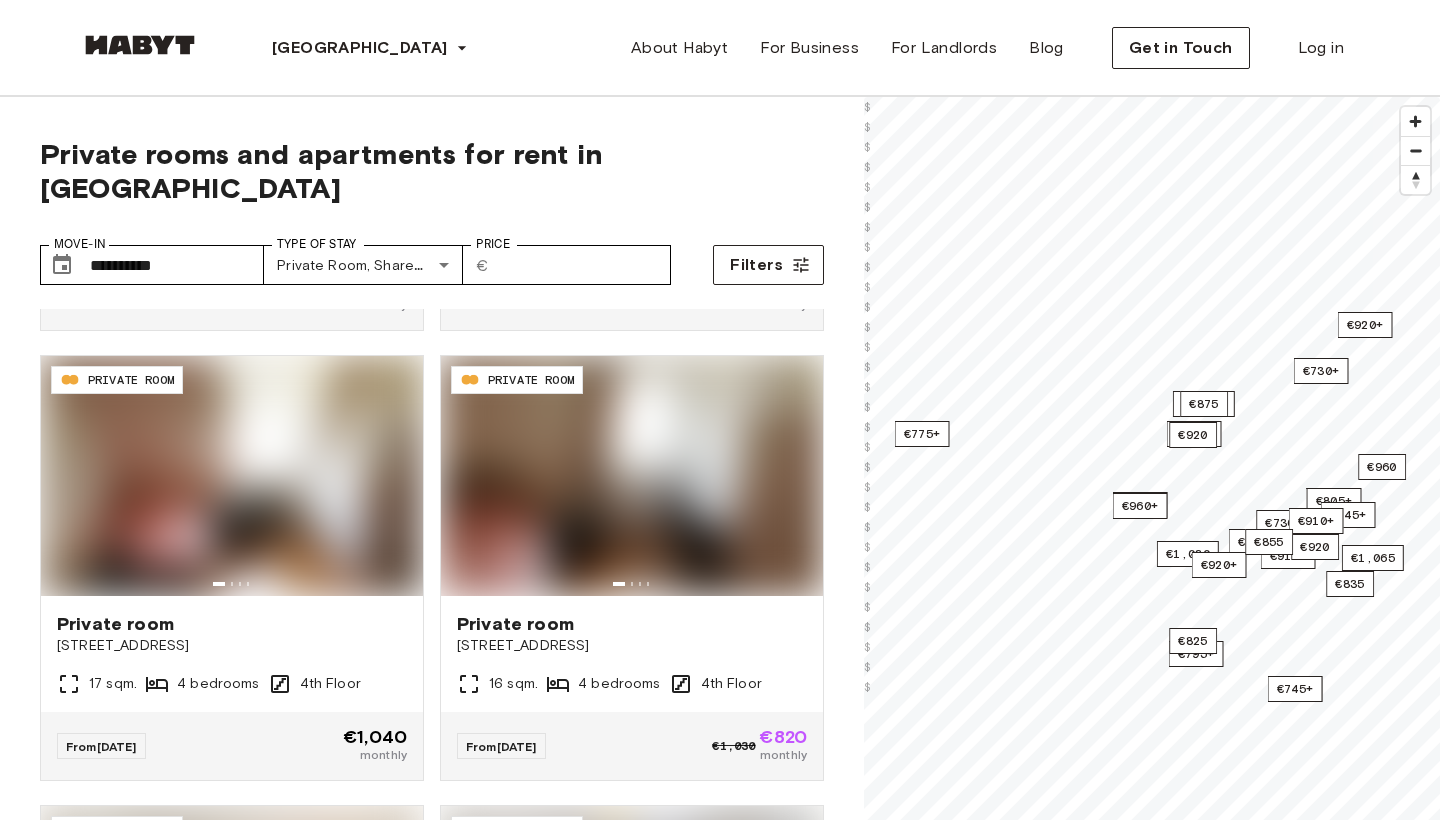 type on "**********" 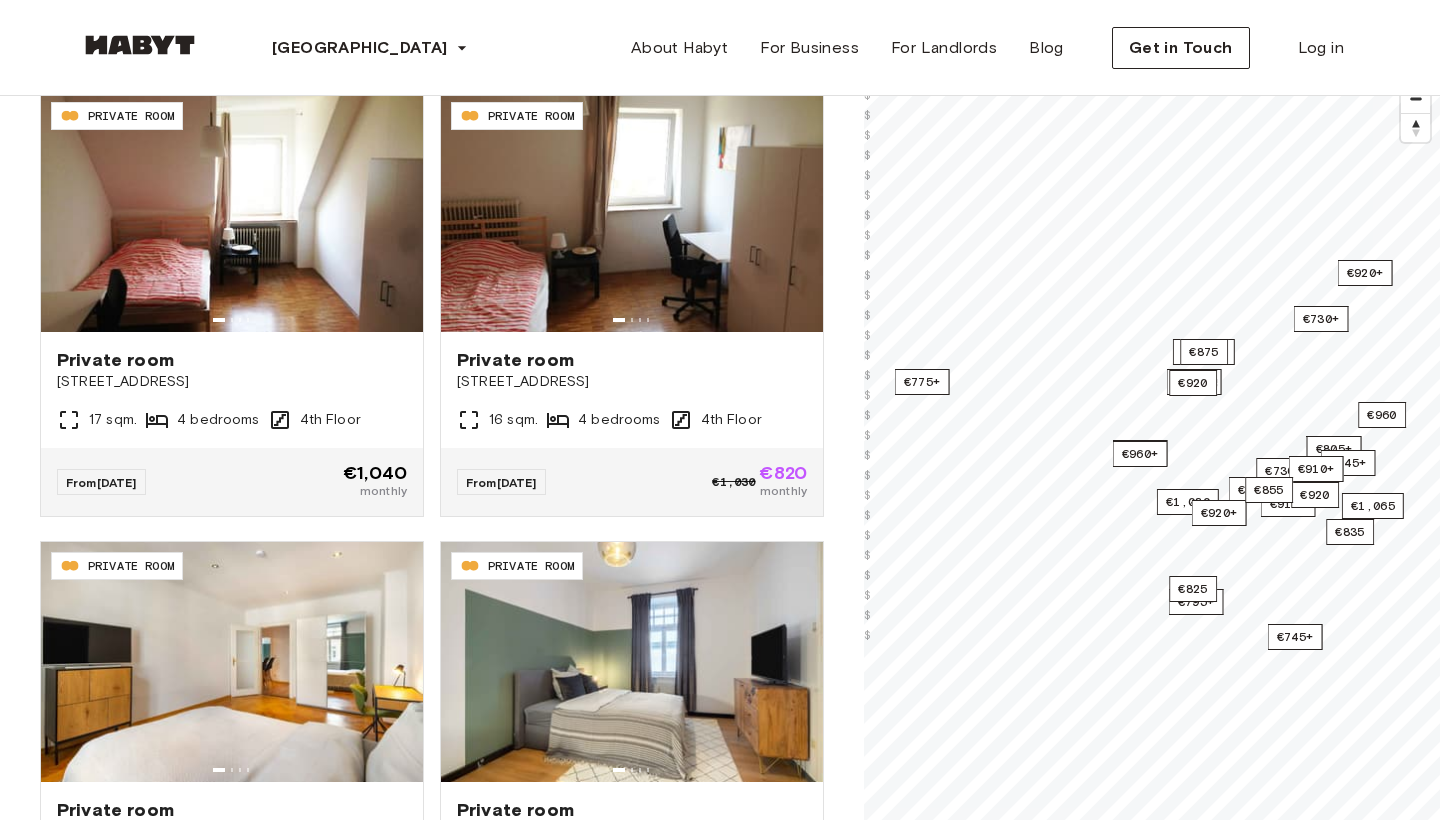 scroll, scrollTop: 276, scrollLeft: 0, axis: vertical 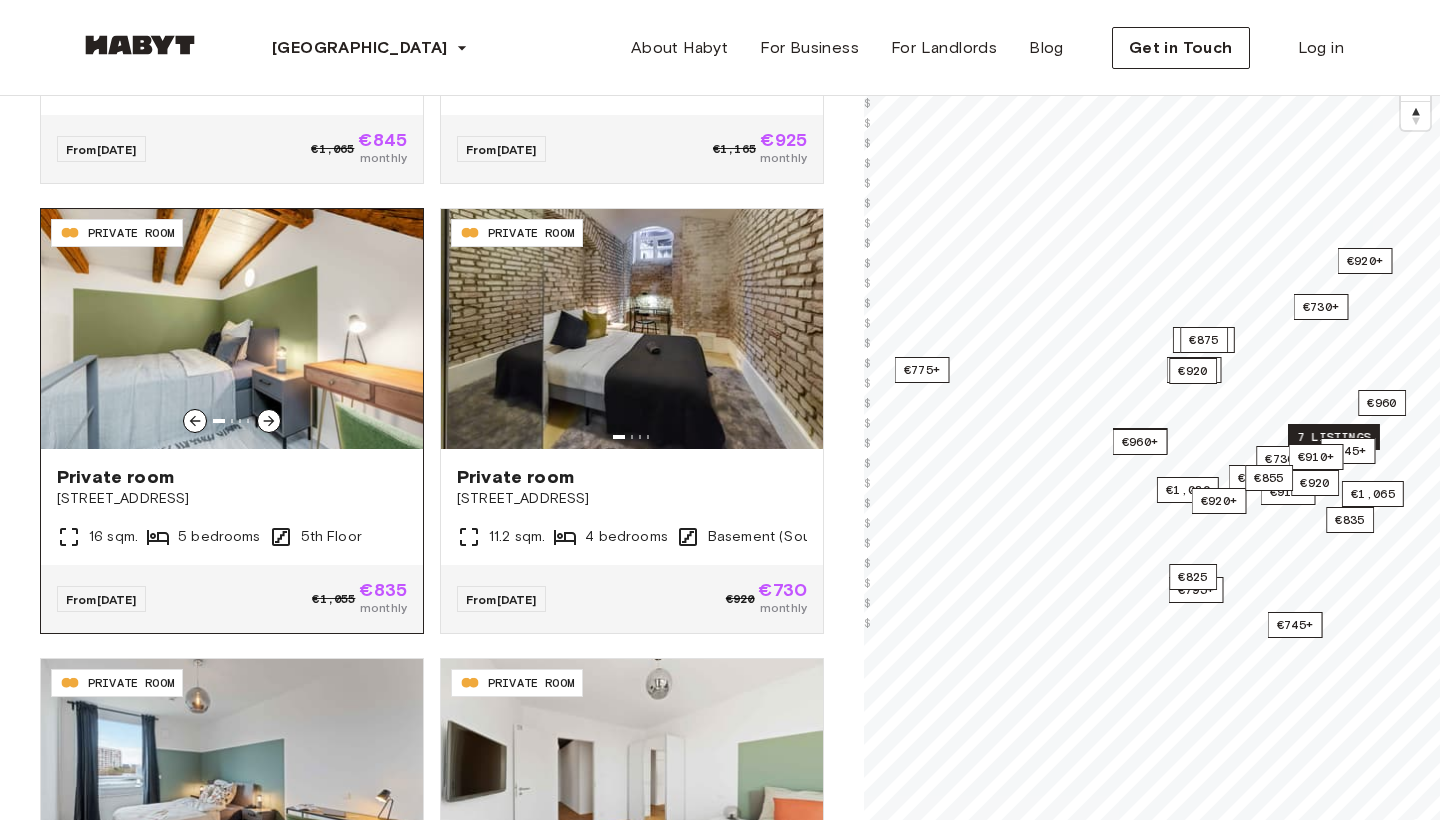 click 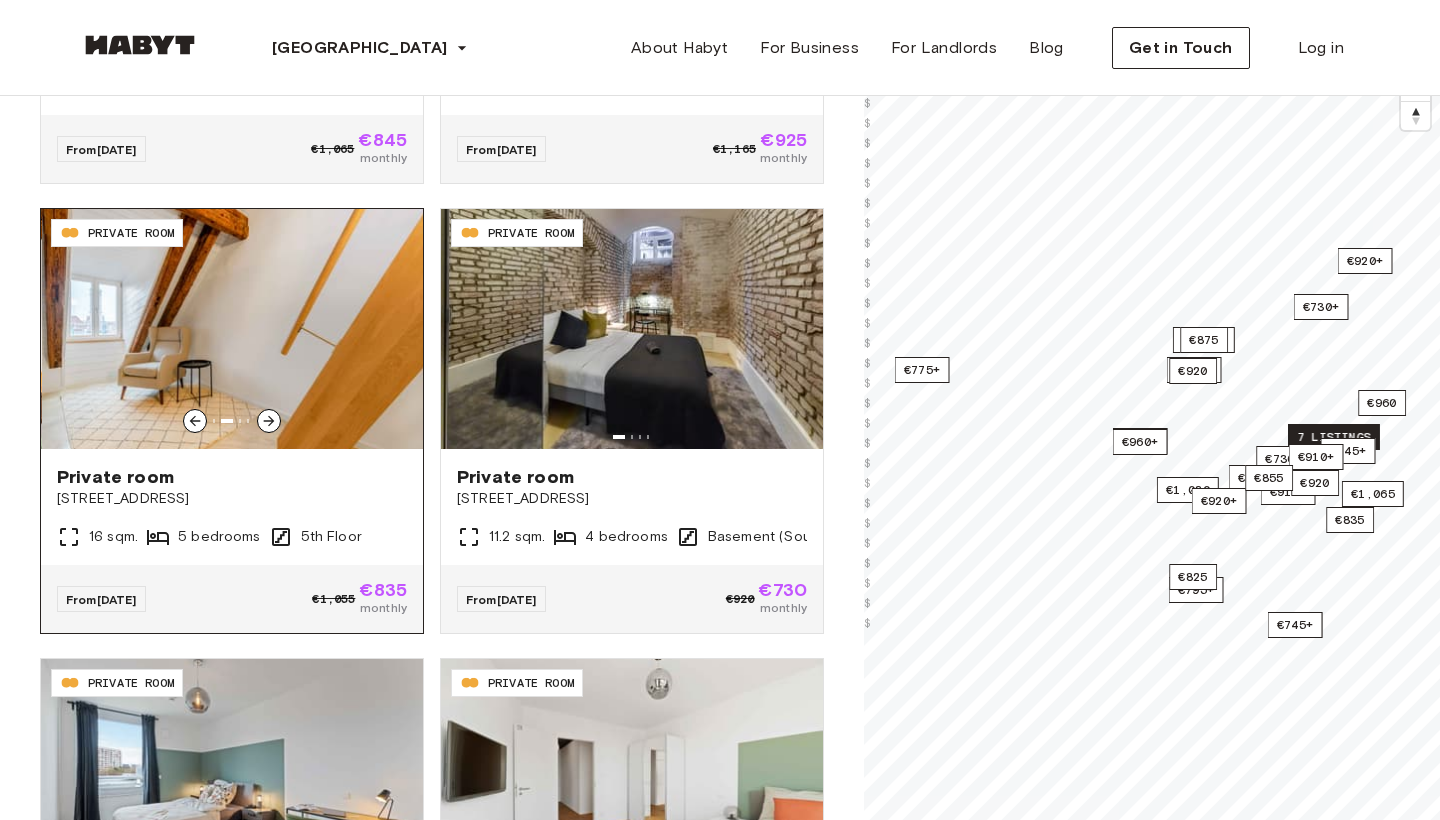 click 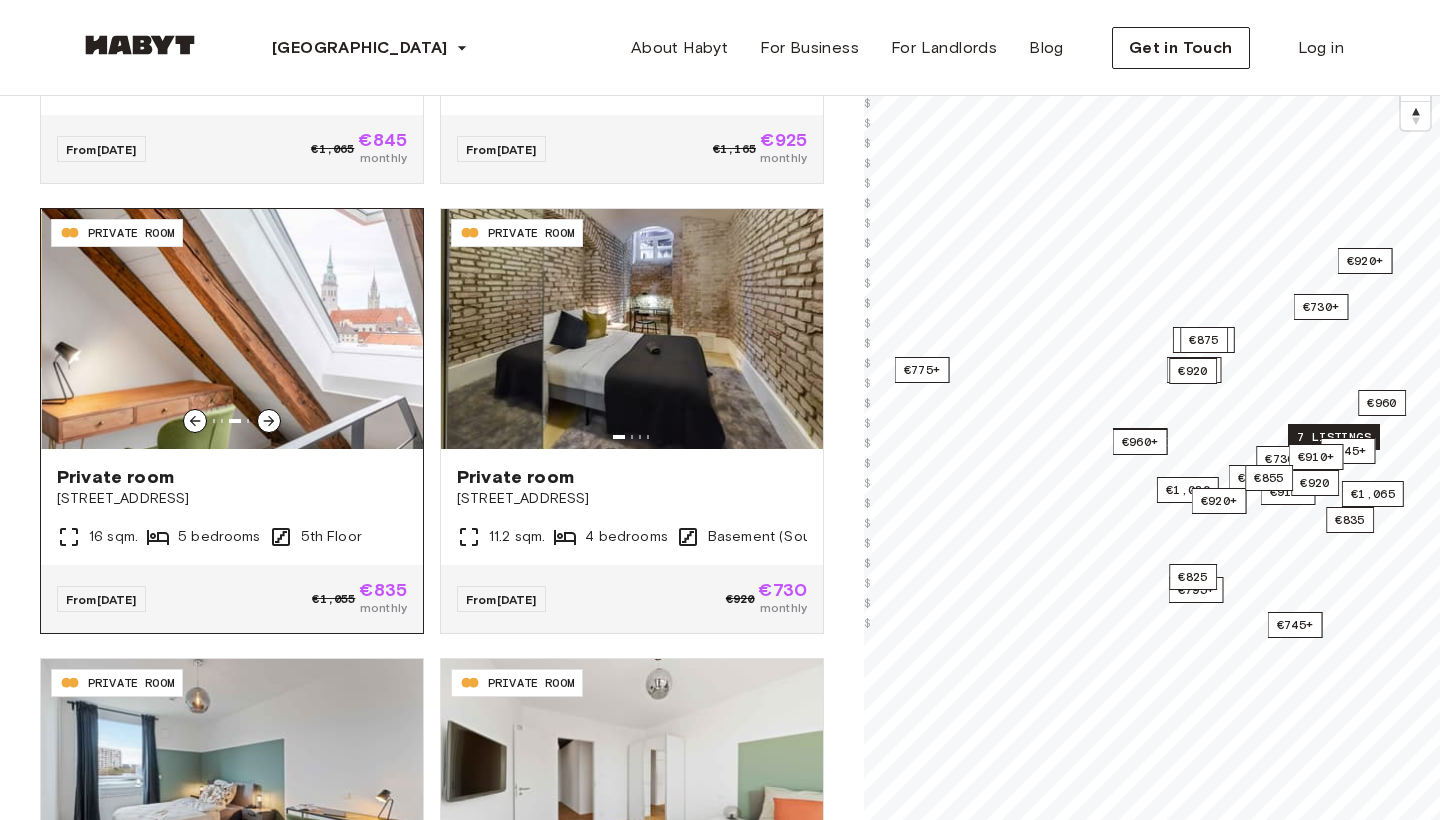 click 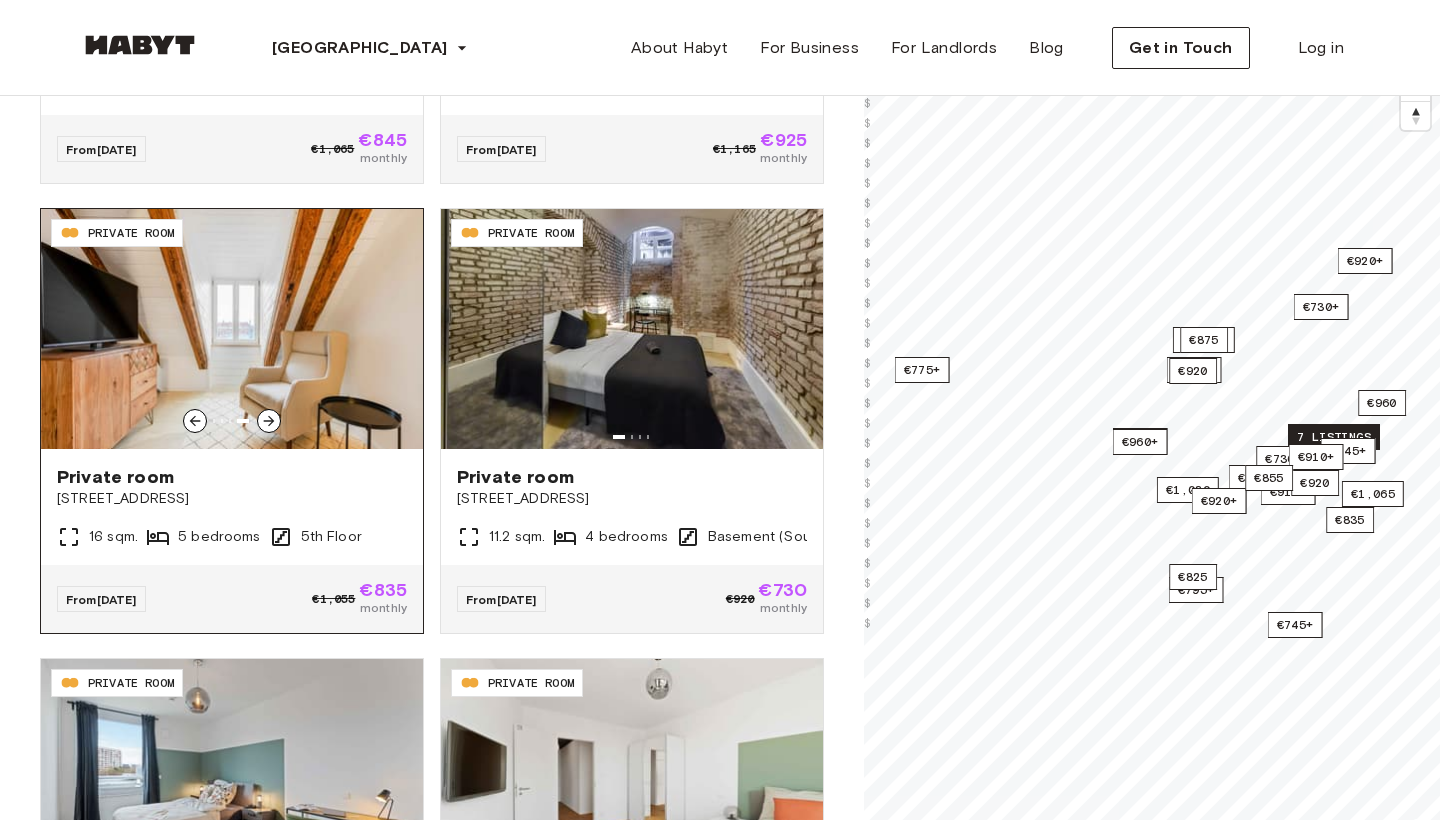 click 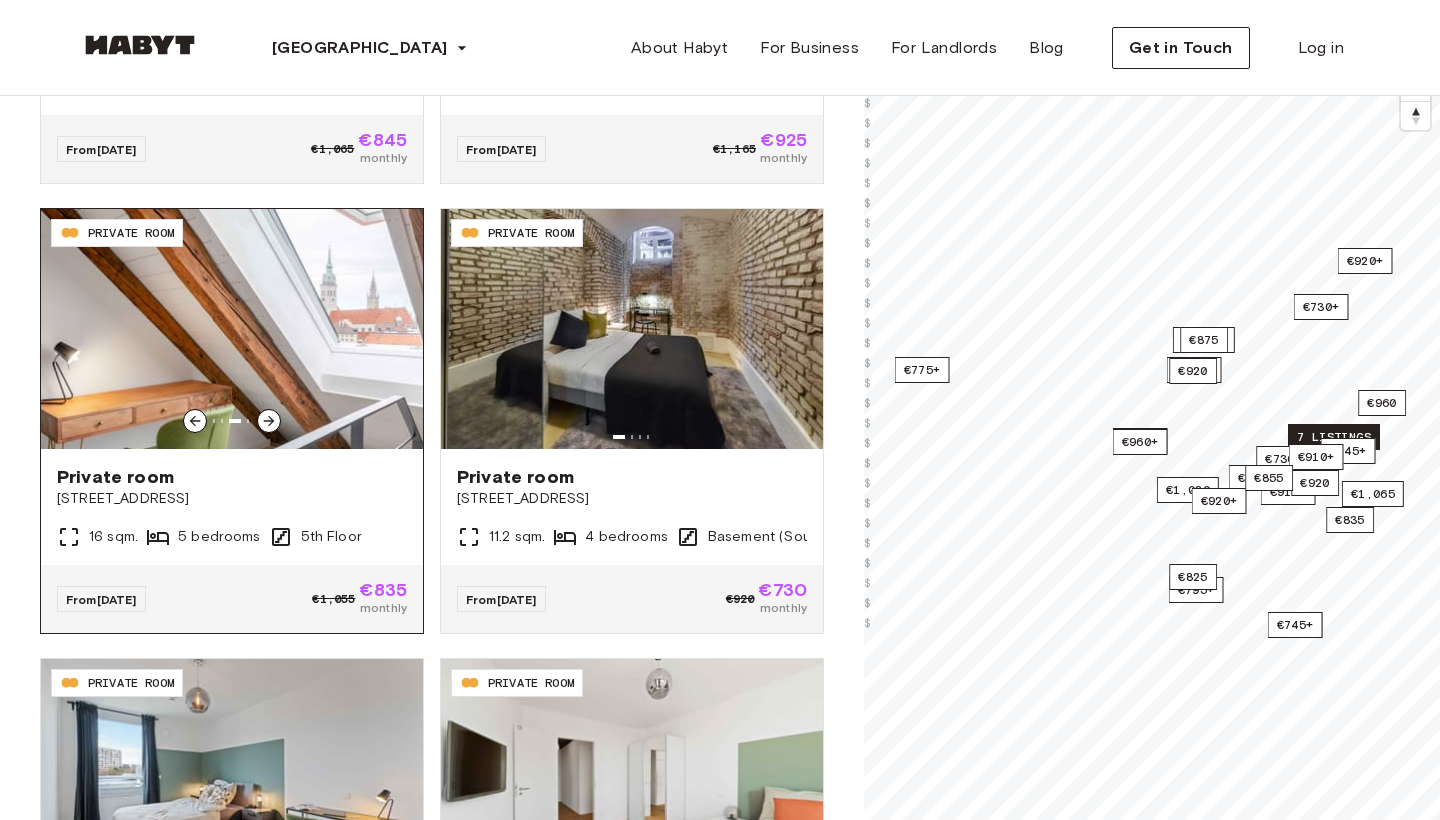 click at bounding box center [232, 329] 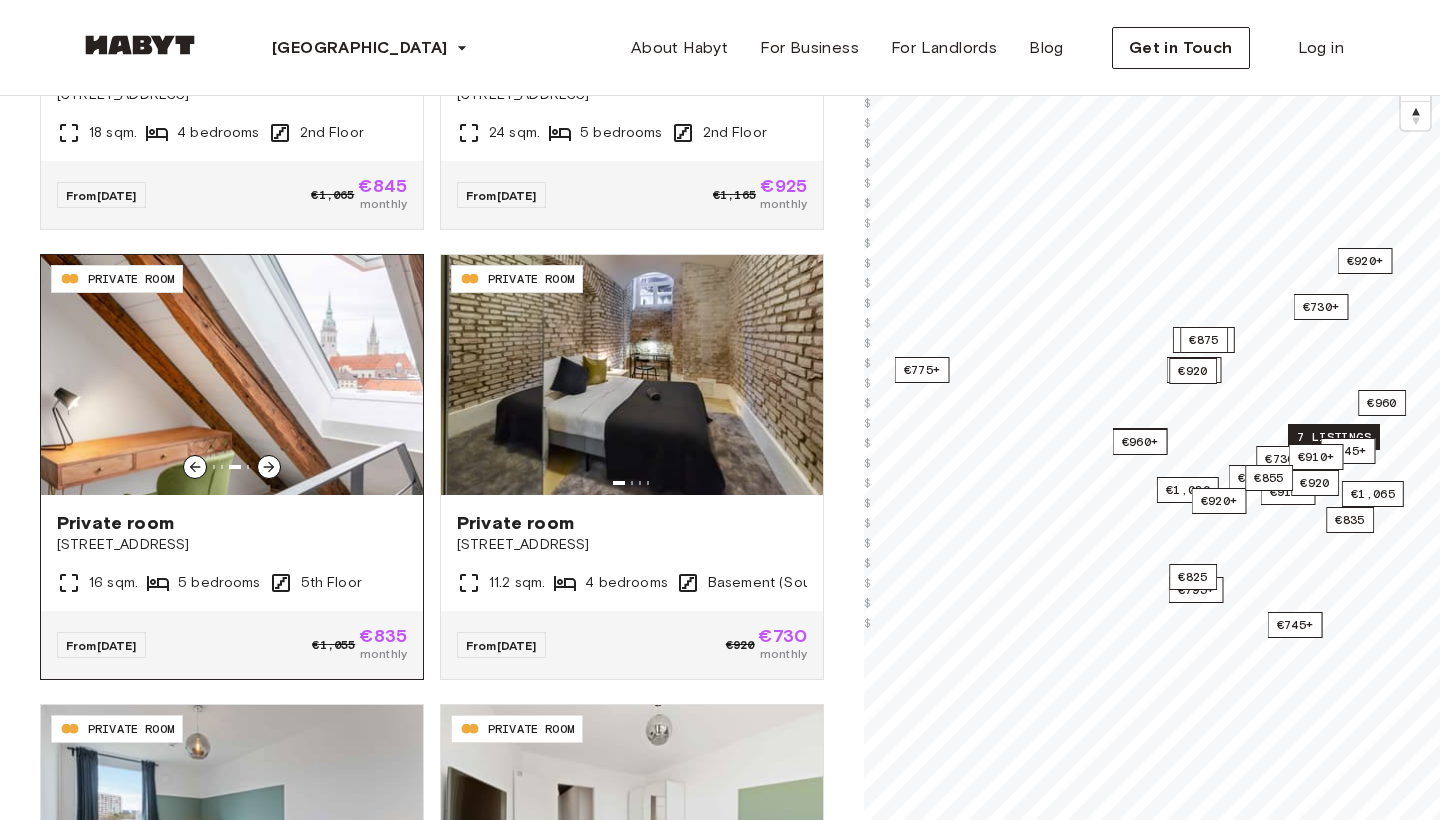 scroll, scrollTop: 1580, scrollLeft: 0, axis: vertical 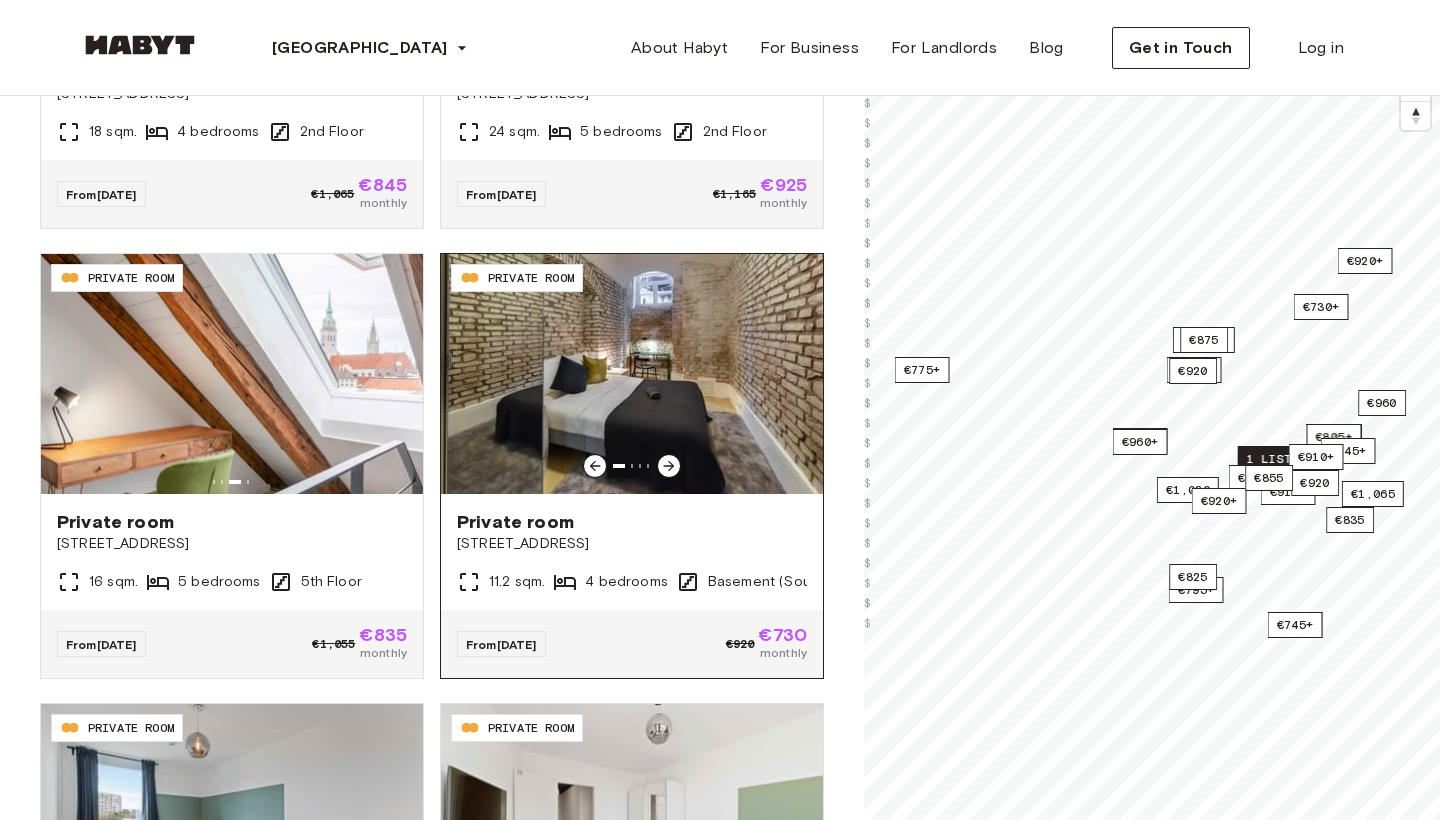 click 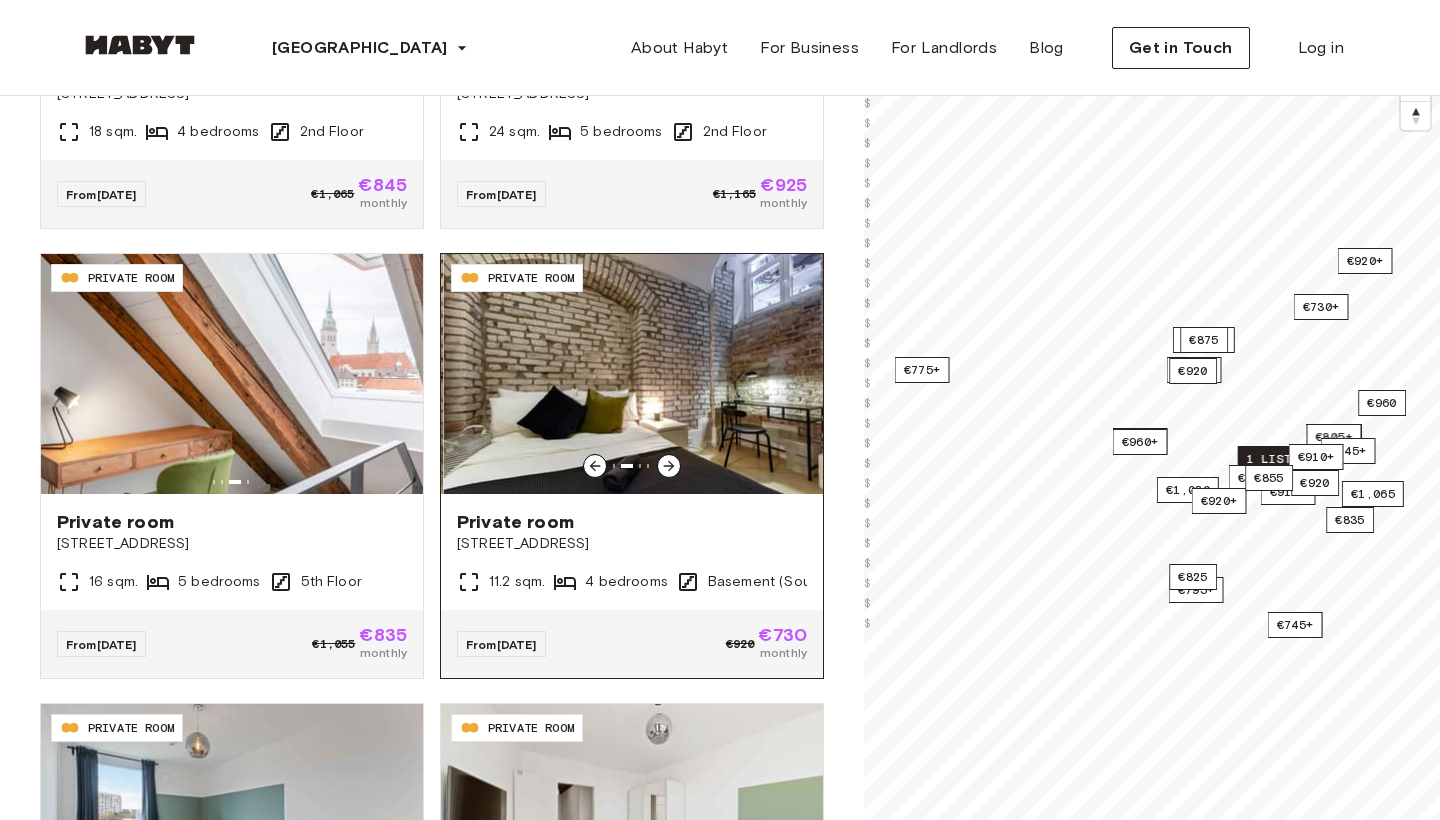 click 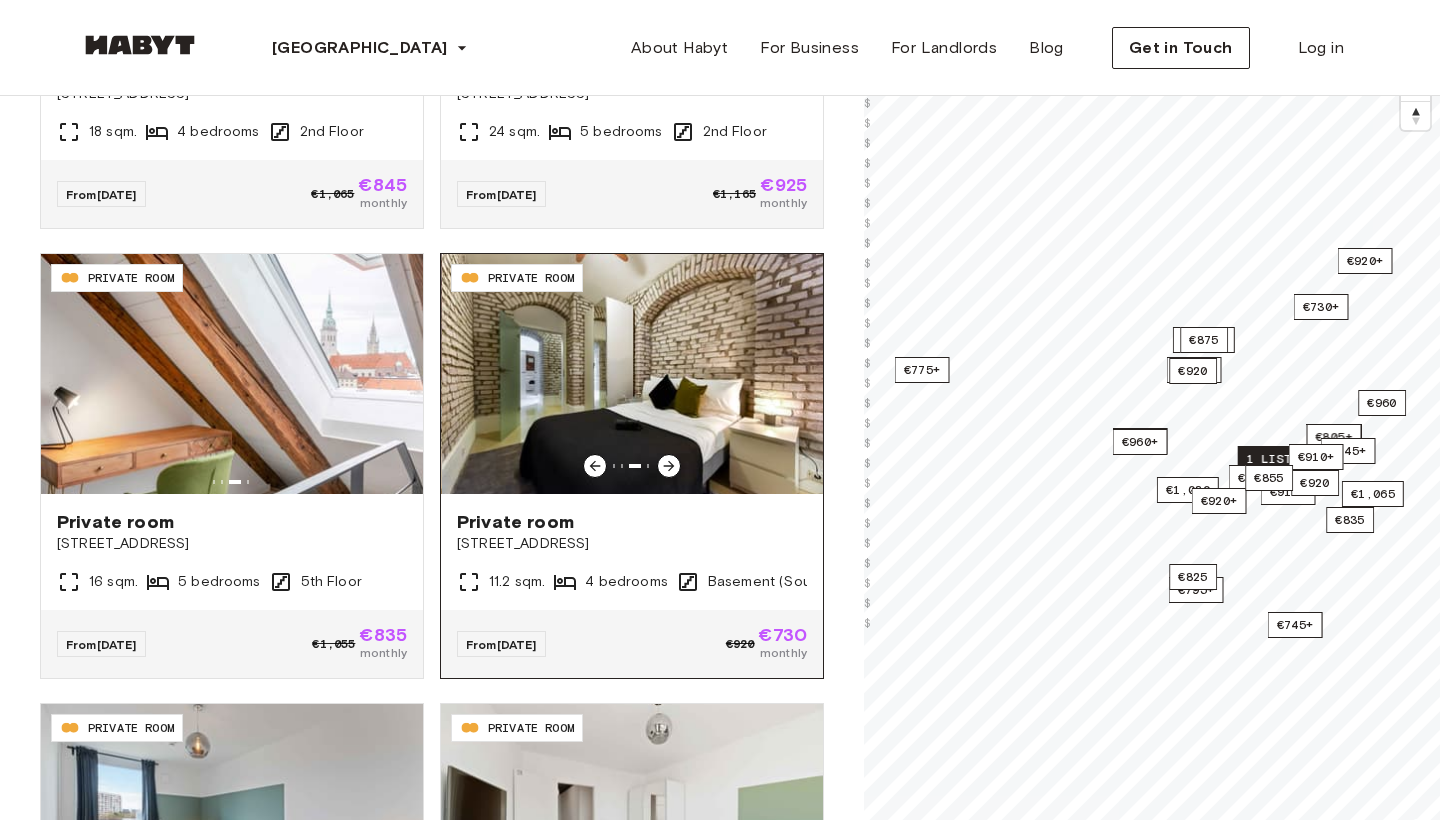 click 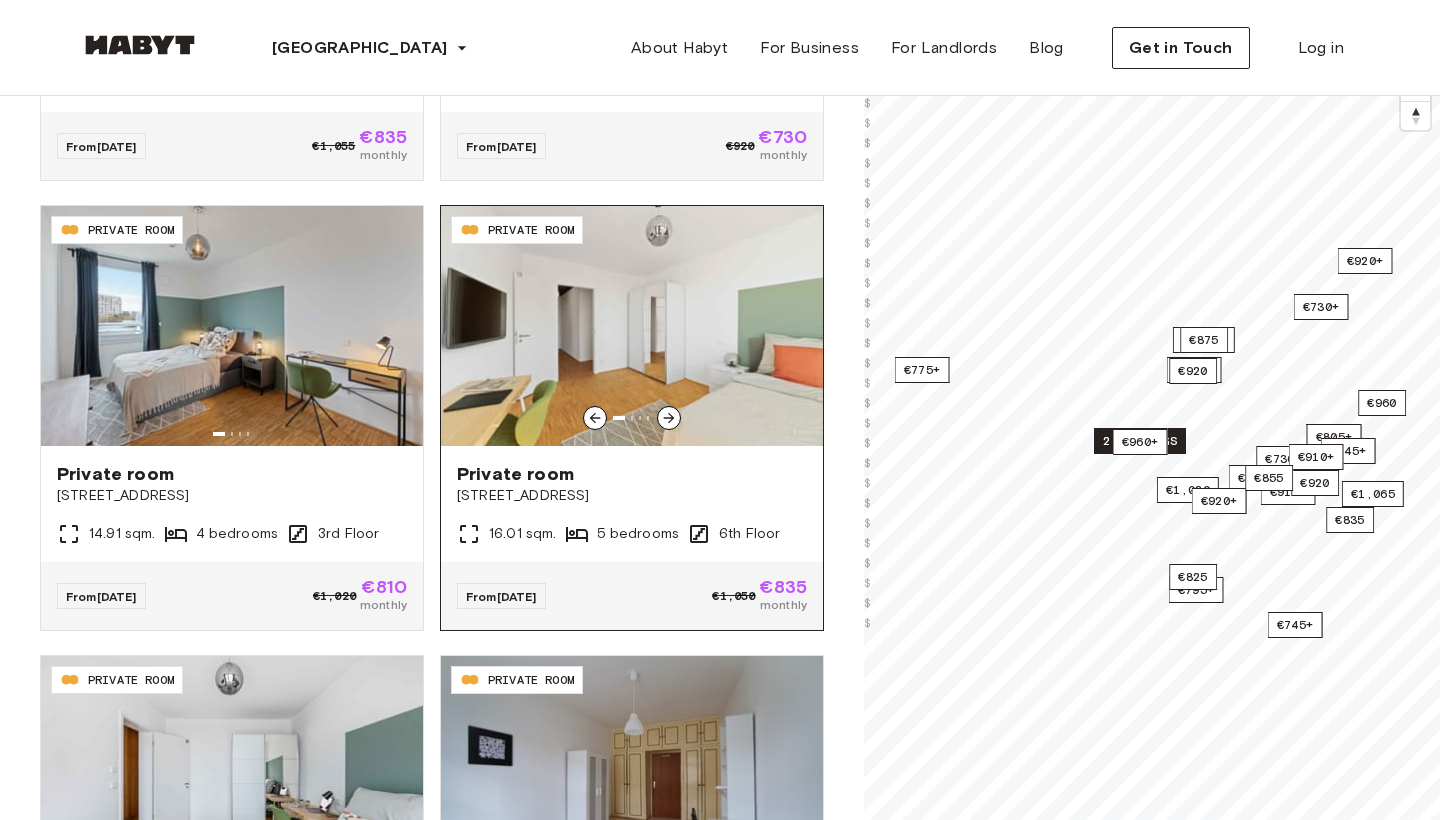 scroll, scrollTop: 33, scrollLeft: 0, axis: vertical 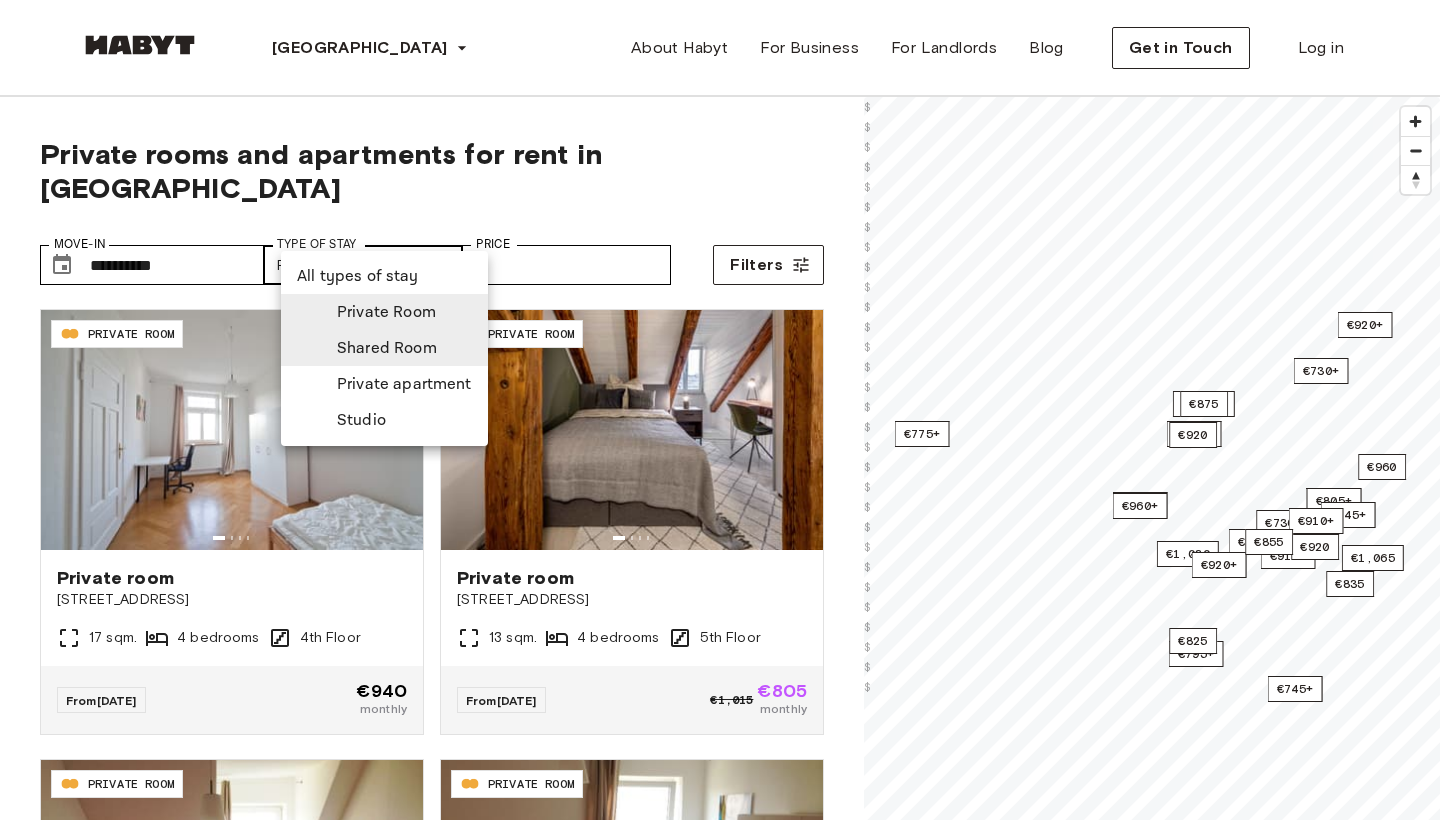 click on "**********" at bounding box center [720, 2515] 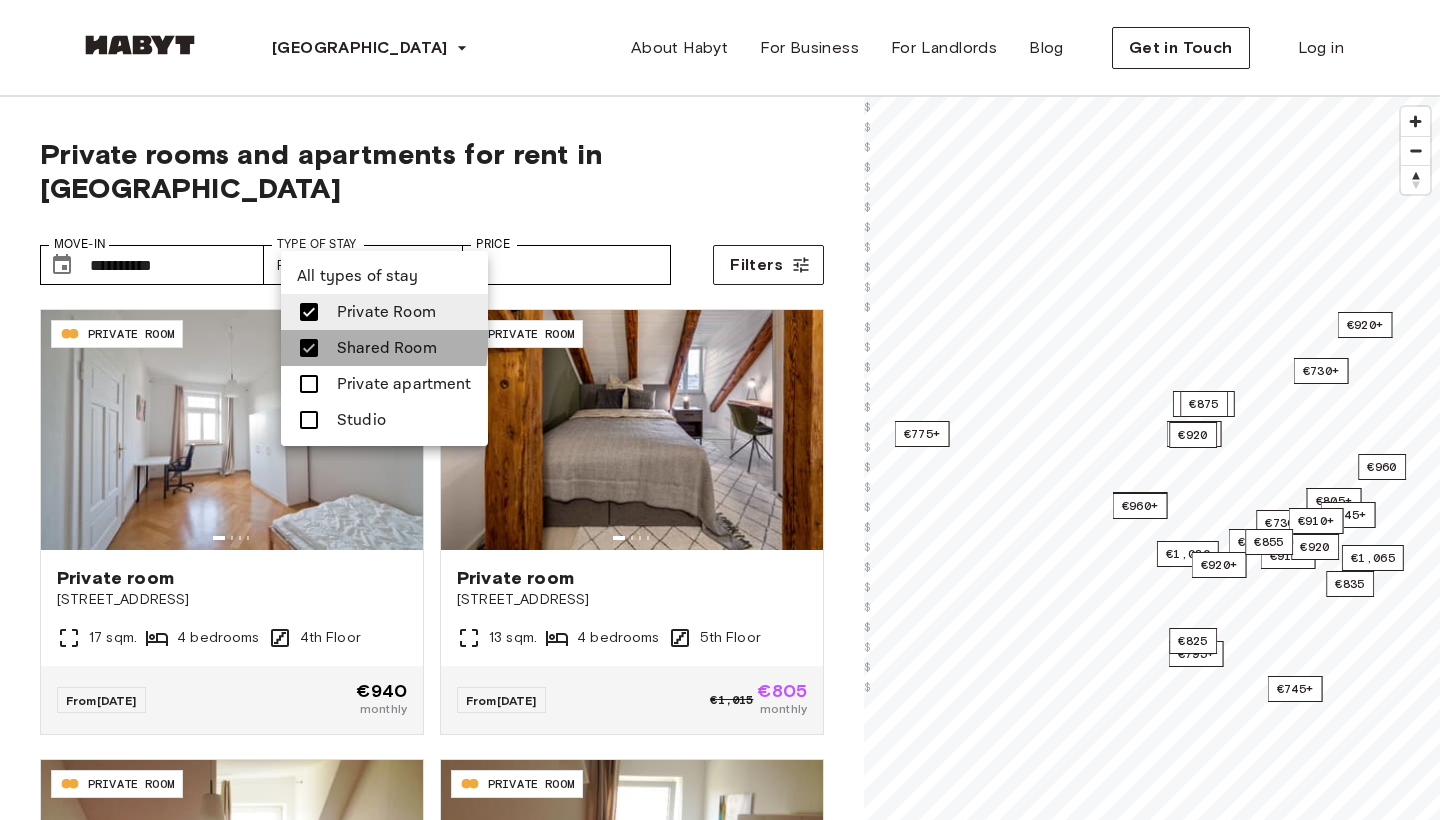 click on "Shared Room" at bounding box center [384, 348] 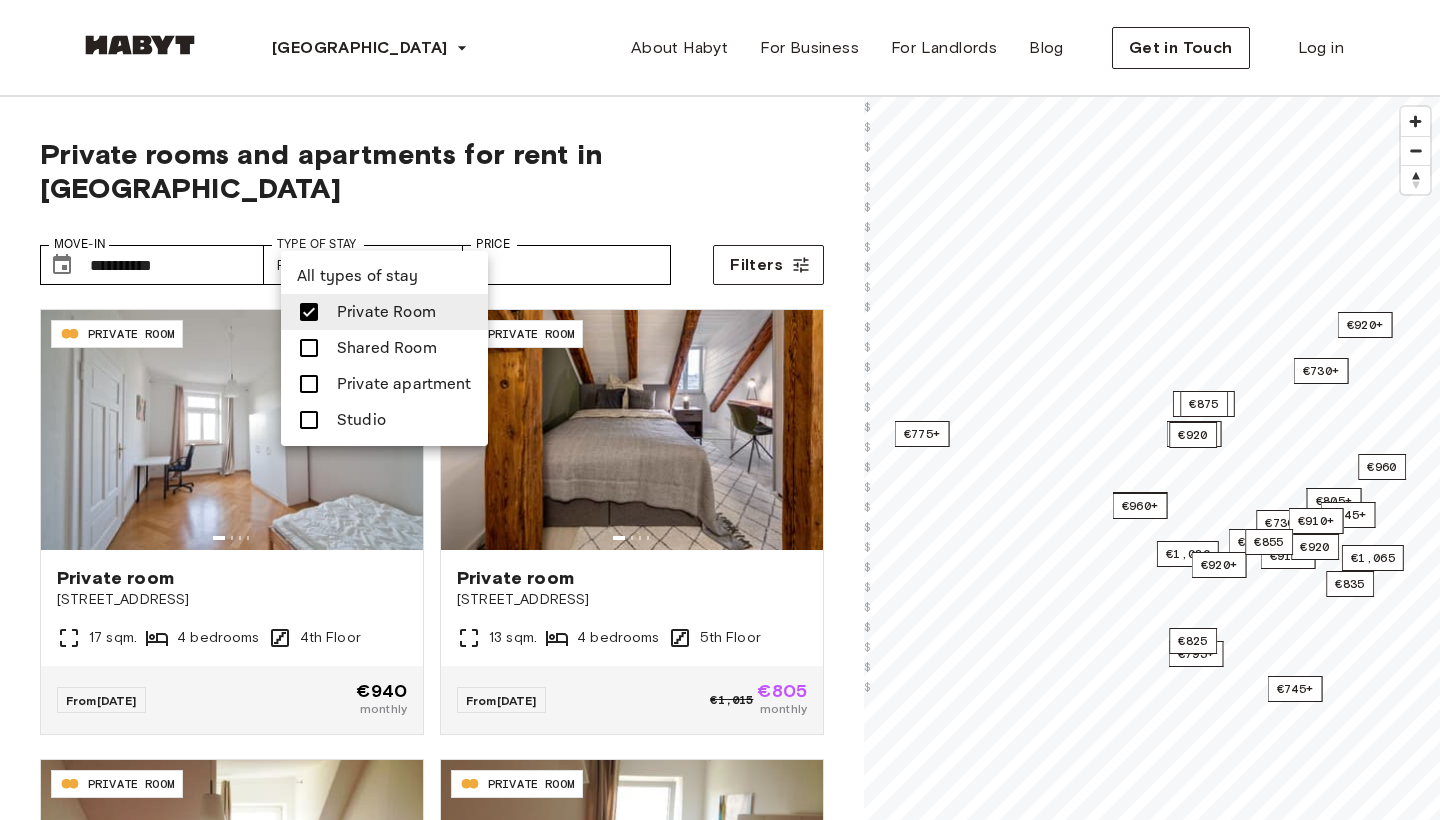 click at bounding box center (720, 410) 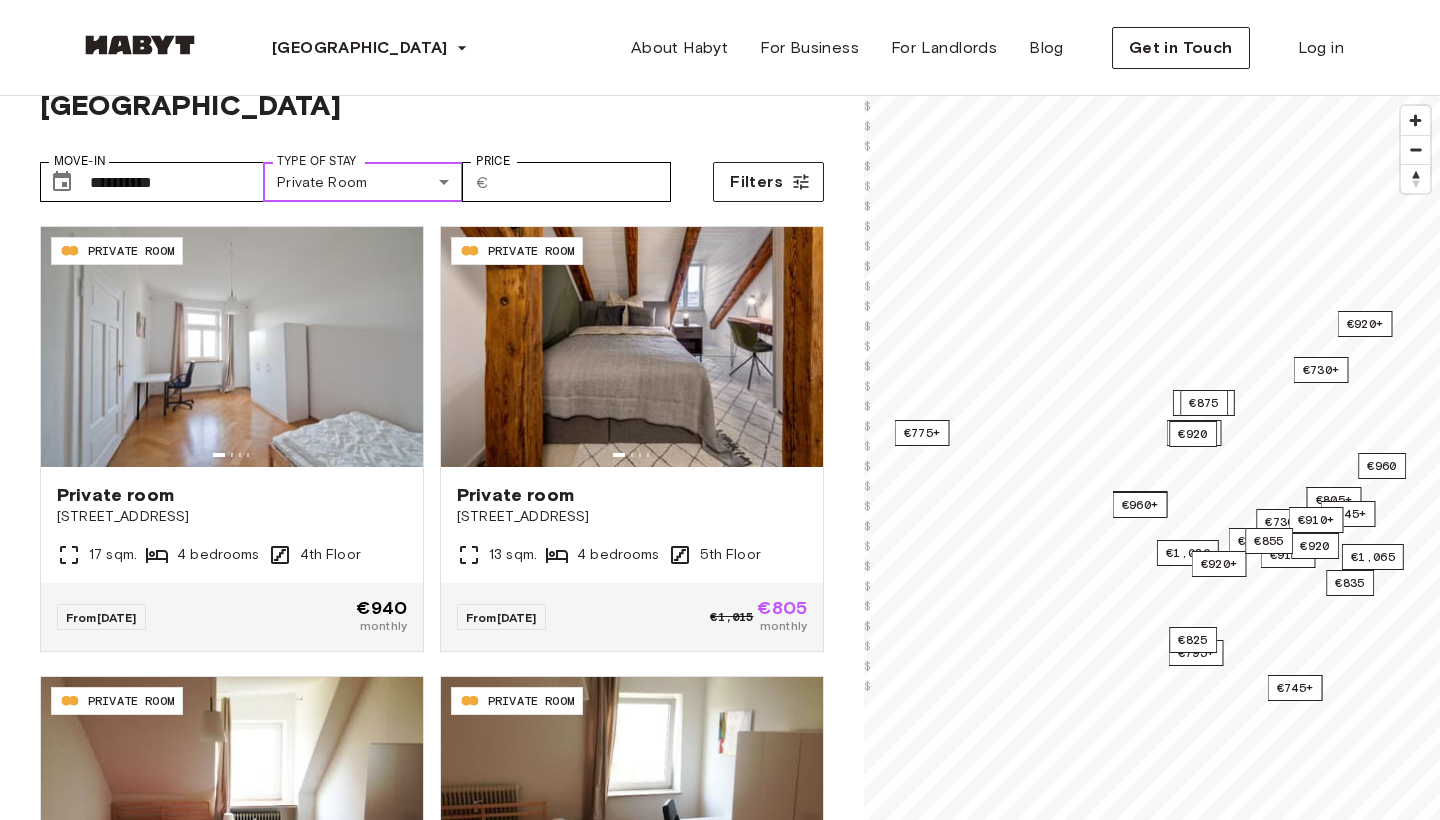 scroll, scrollTop: 85, scrollLeft: 0, axis: vertical 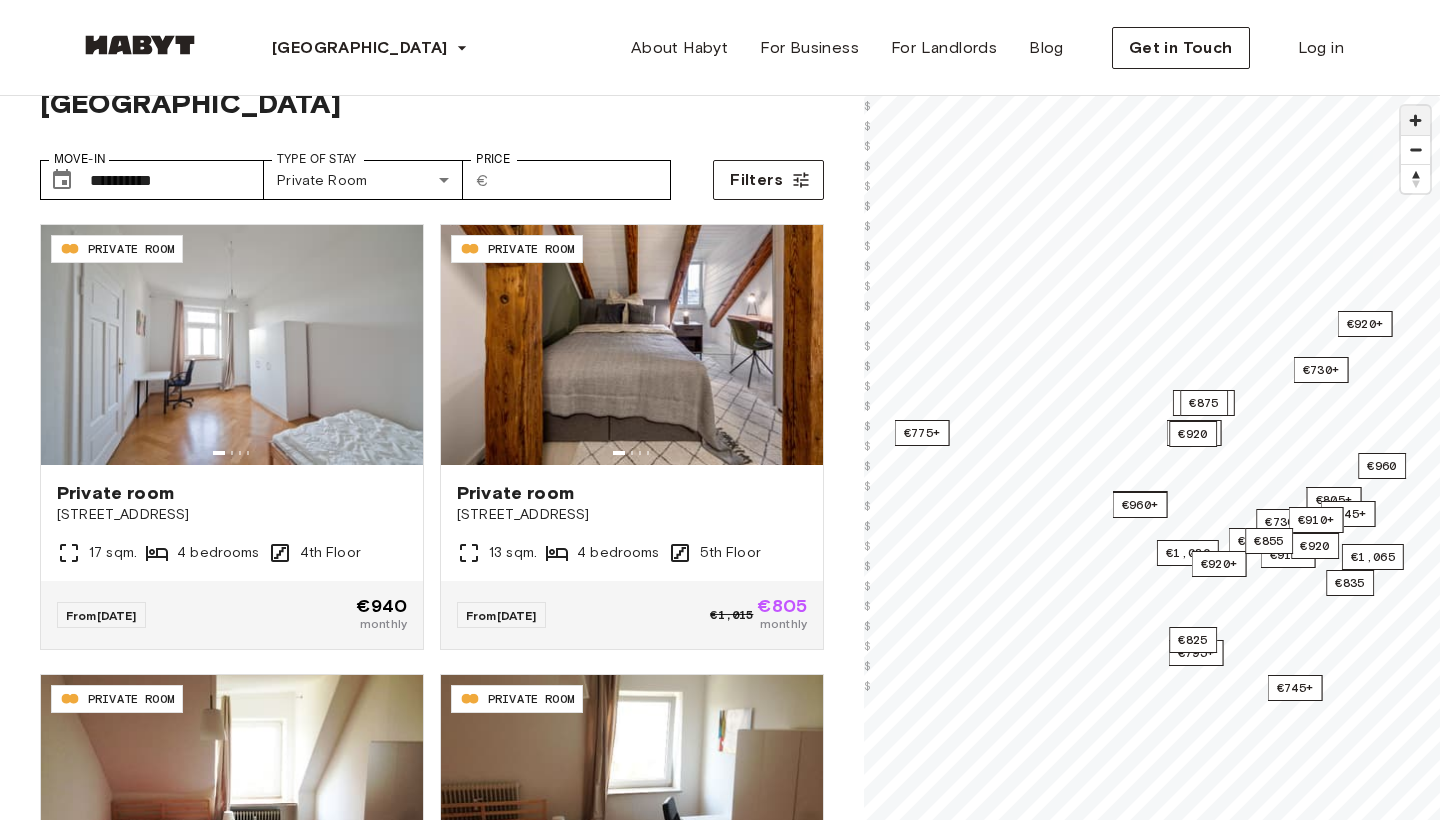 click at bounding box center [1415, 120] 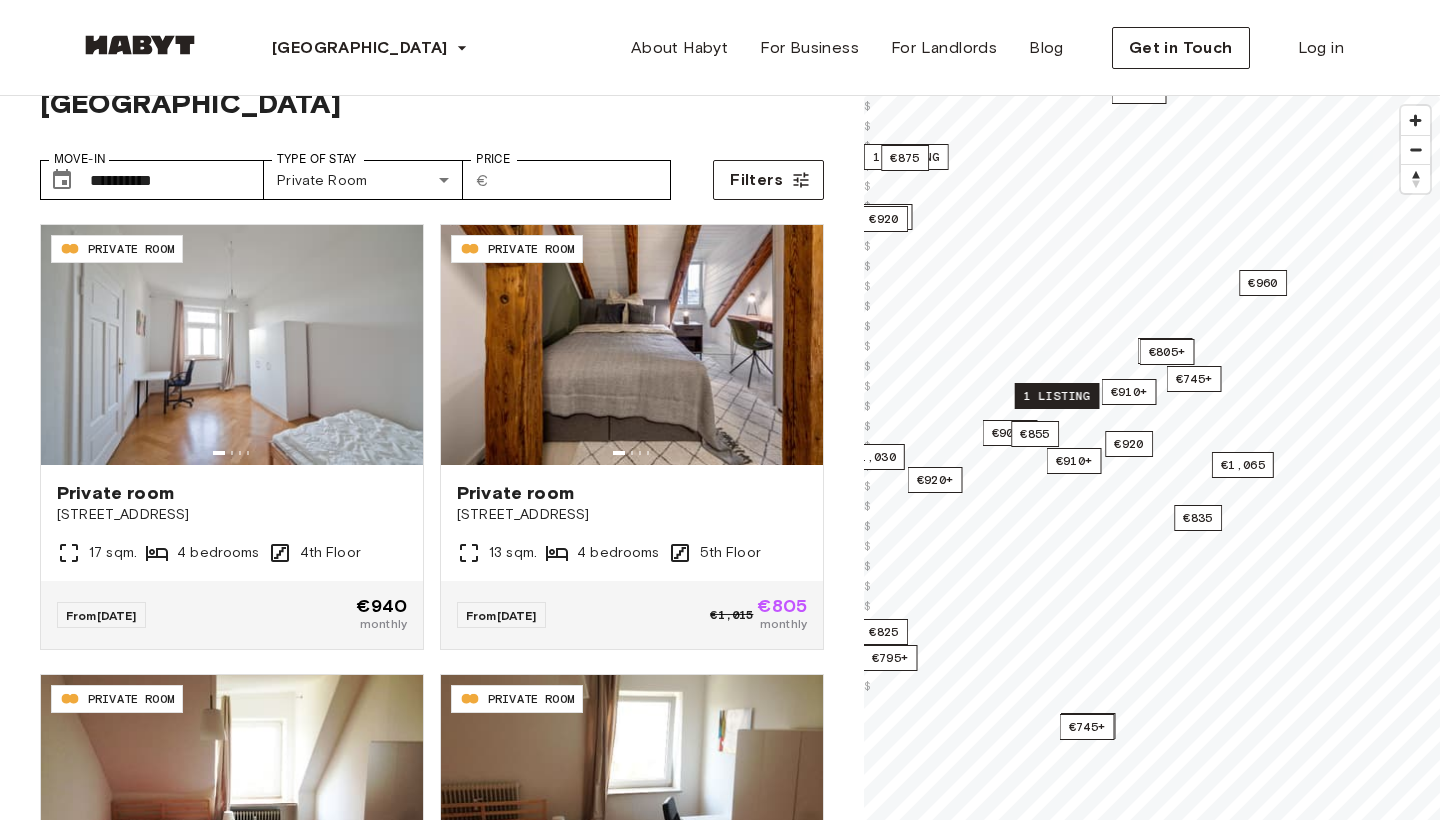 click on "1 listing" at bounding box center [1057, 396] 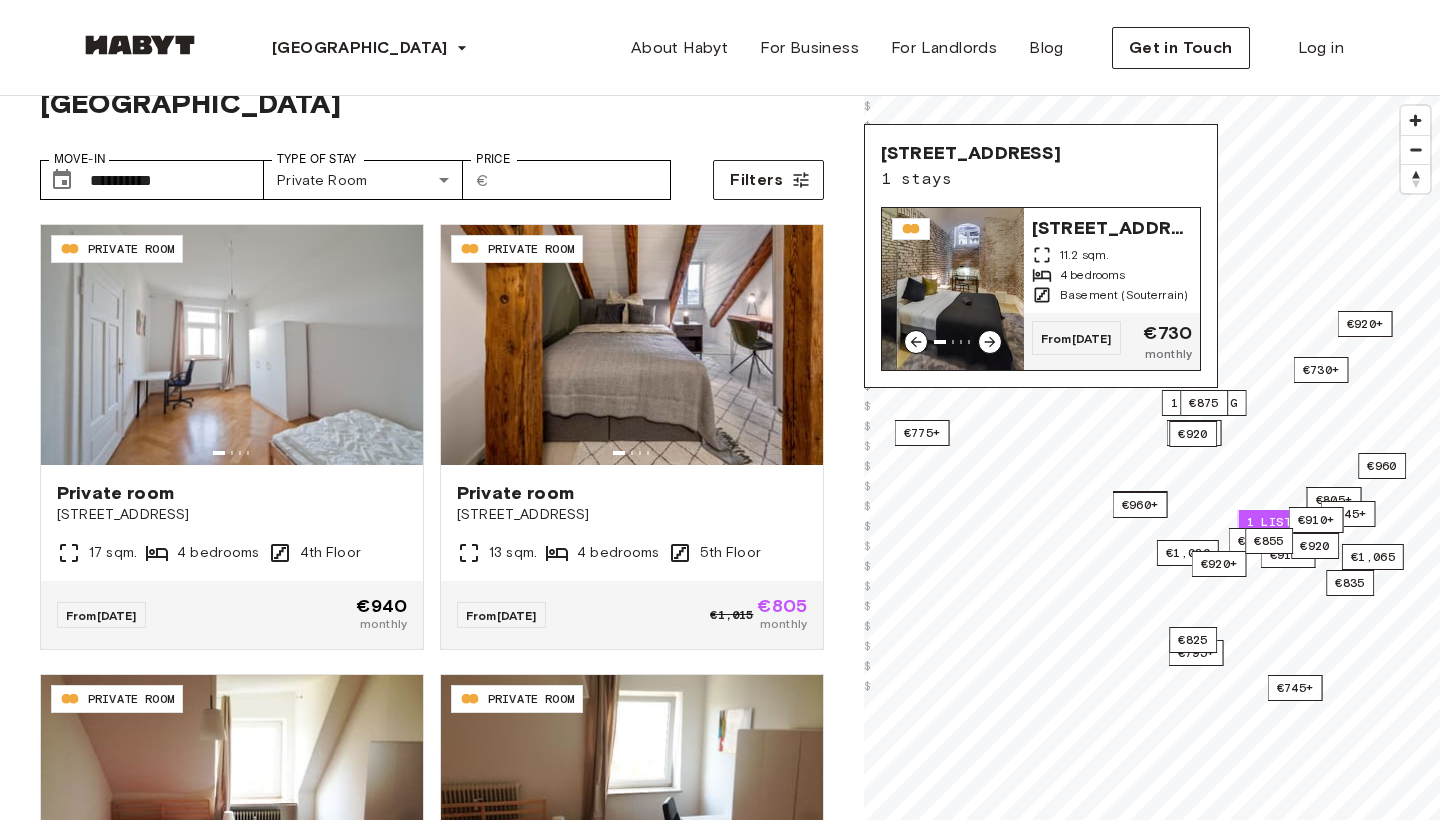 click on "[STREET_ADDRESS]" at bounding box center (1112, 226) 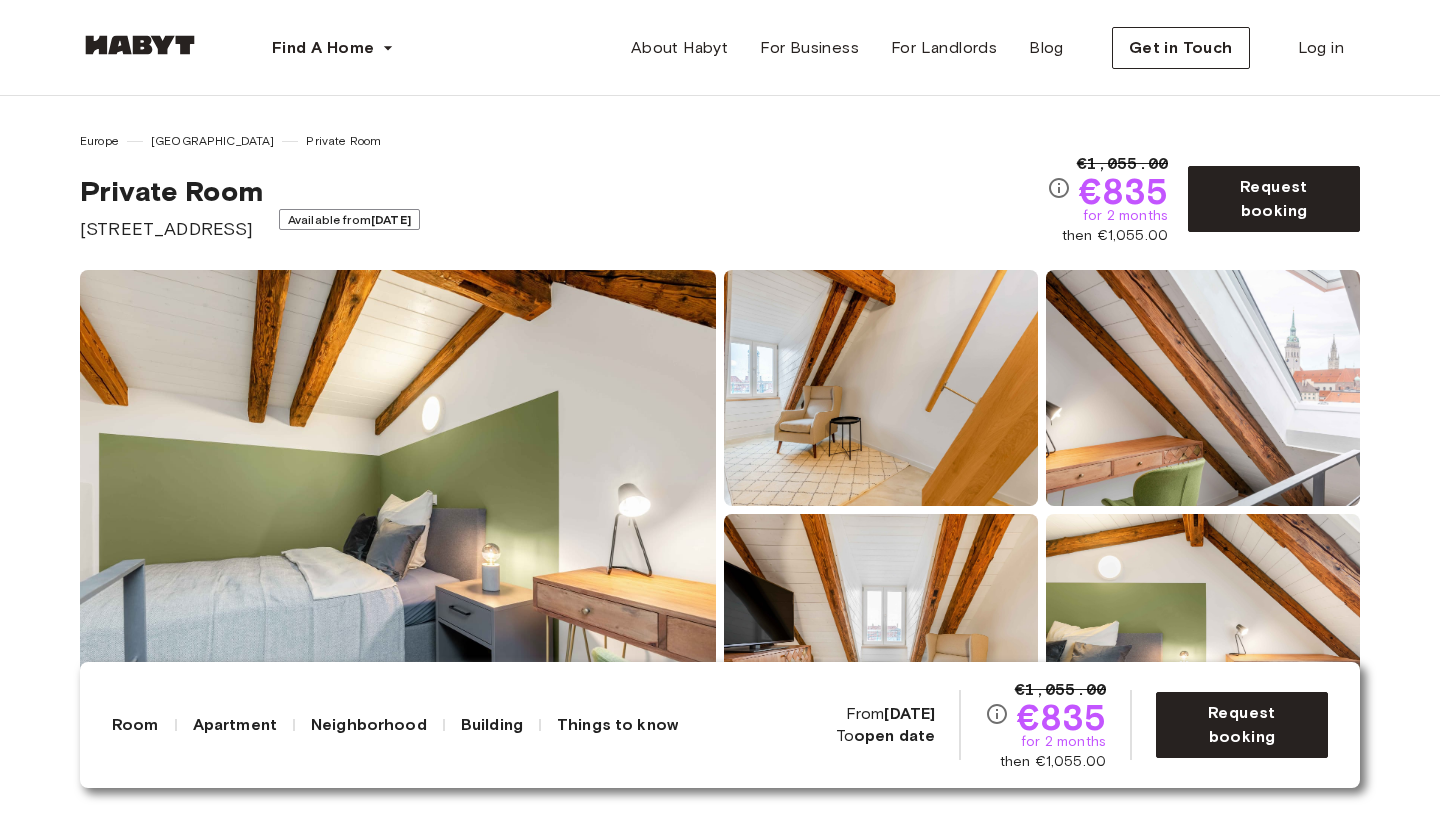 scroll, scrollTop: 0, scrollLeft: 0, axis: both 